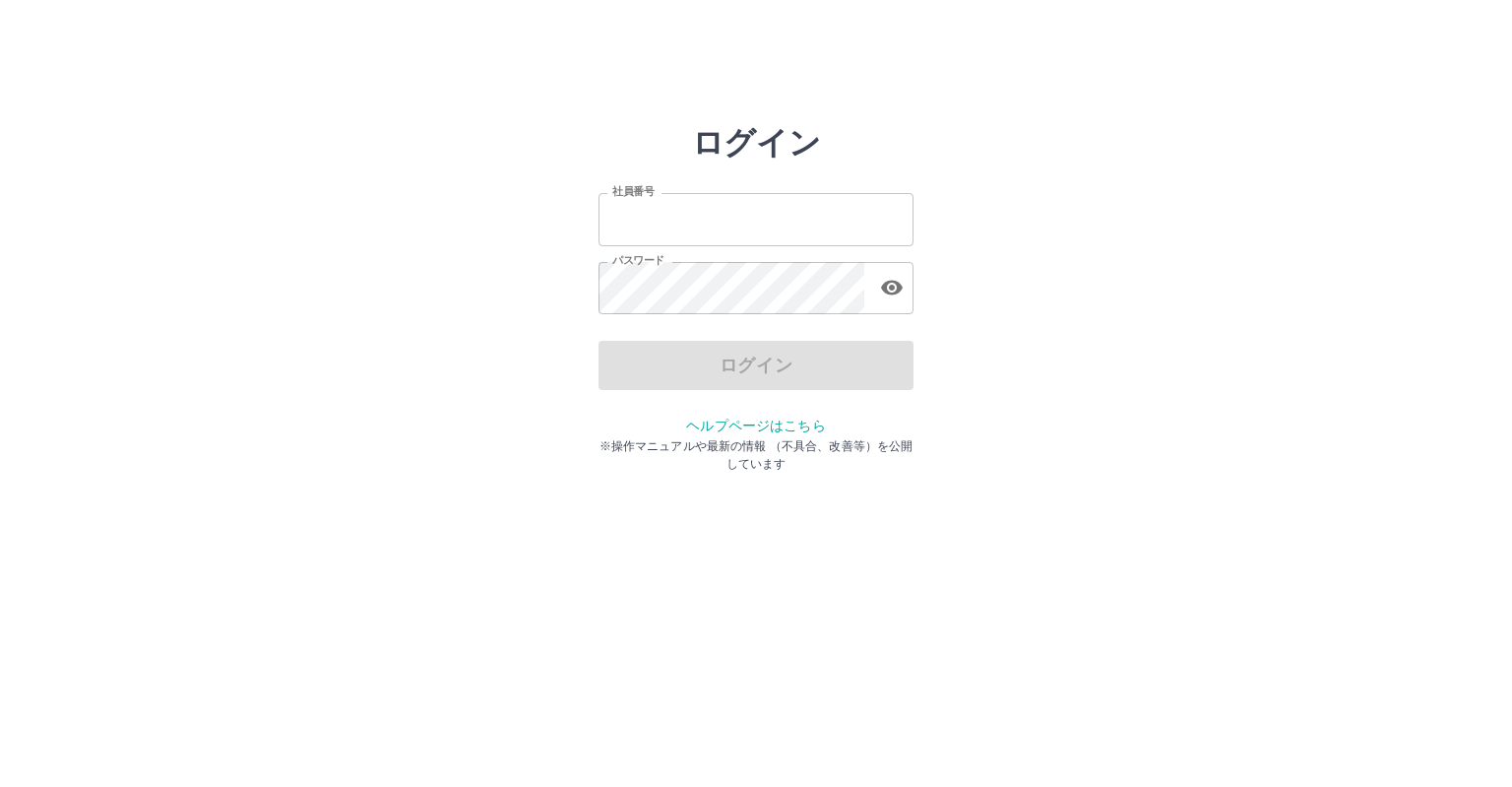 scroll, scrollTop: 0, scrollLeft: 0, axis: both 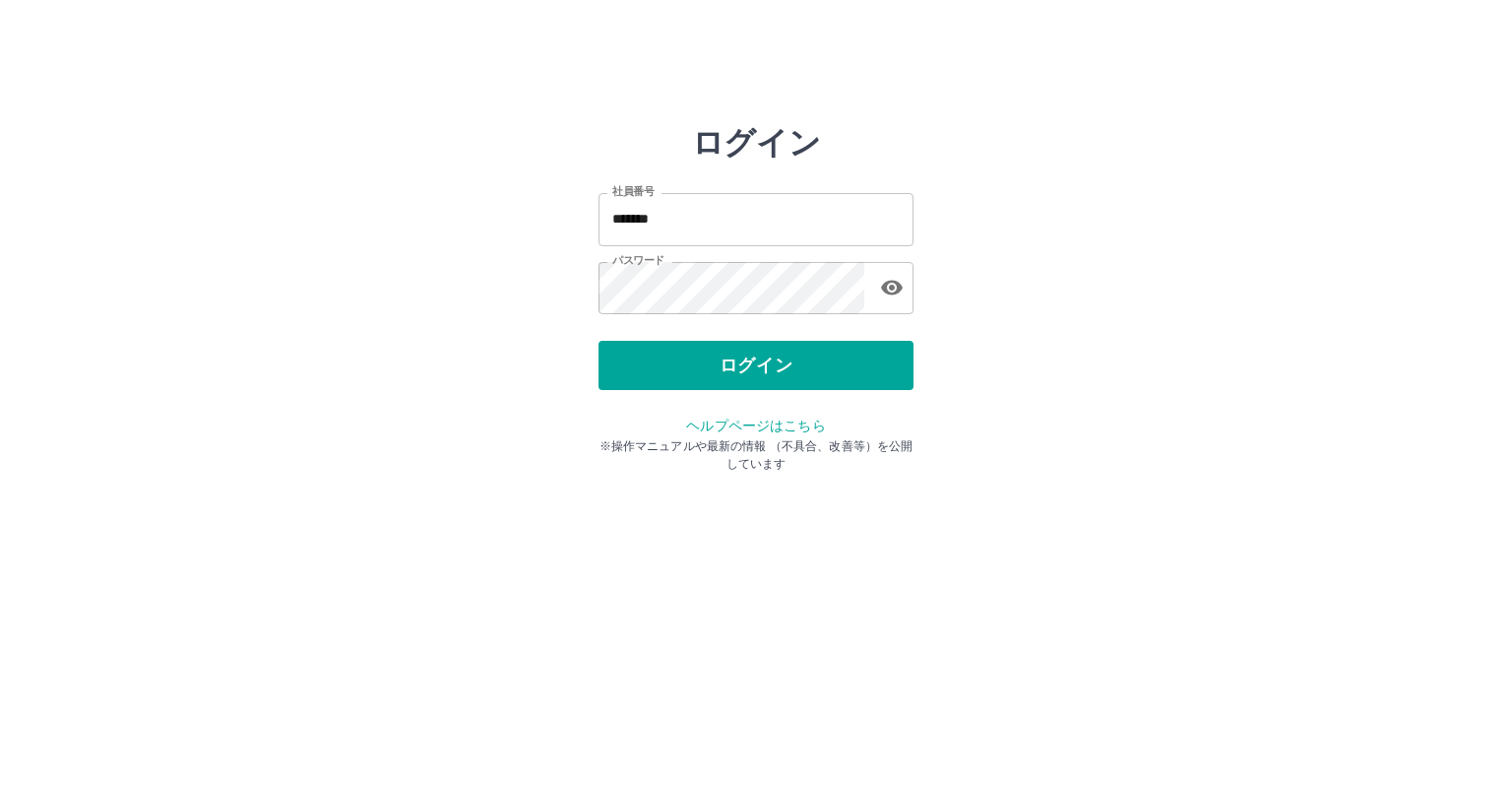 click on "ログイン" at bounding box center [756, 365] 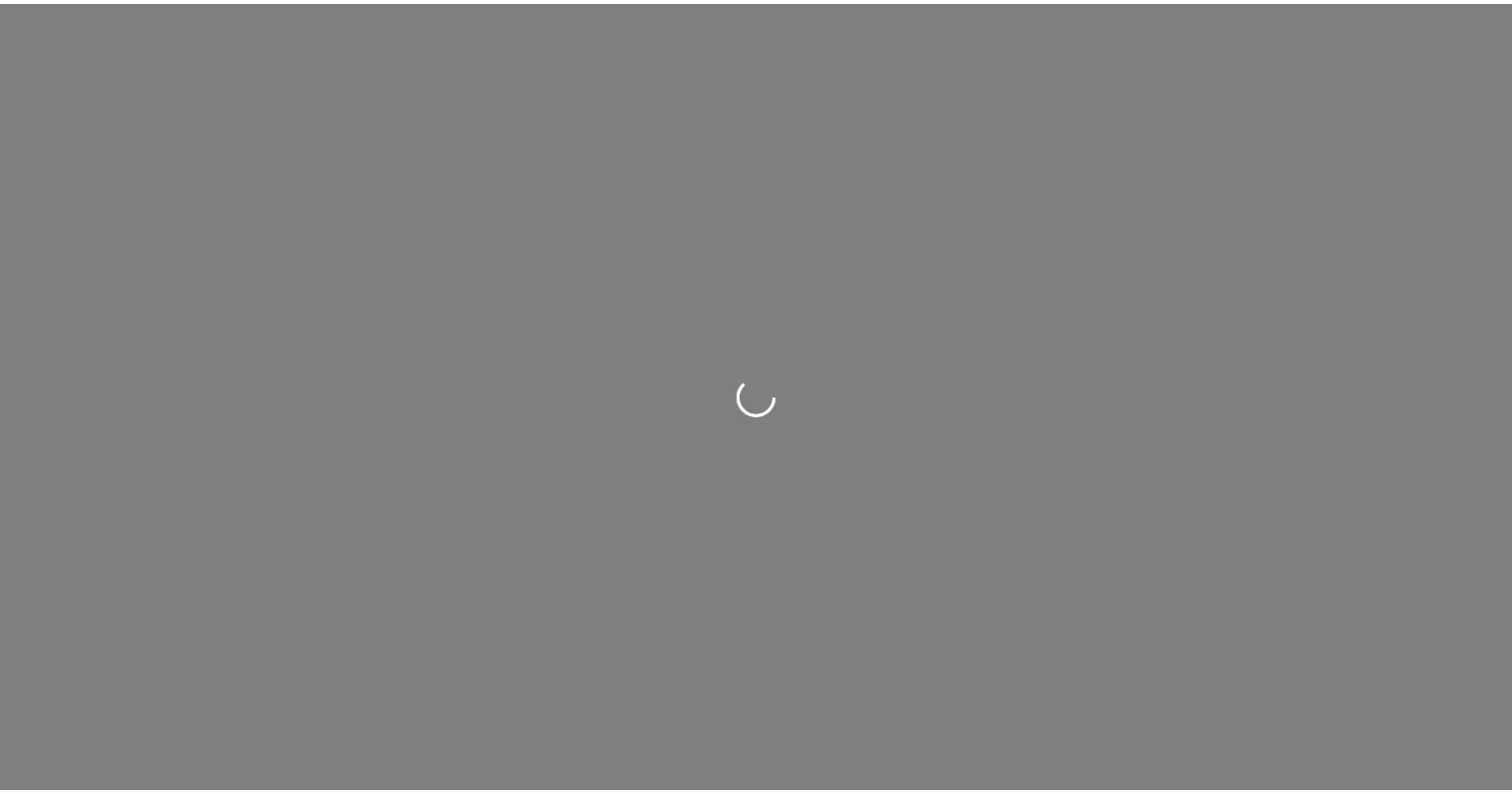 scroll, scrollTop: 0, scrollLeft: 0, axis: both 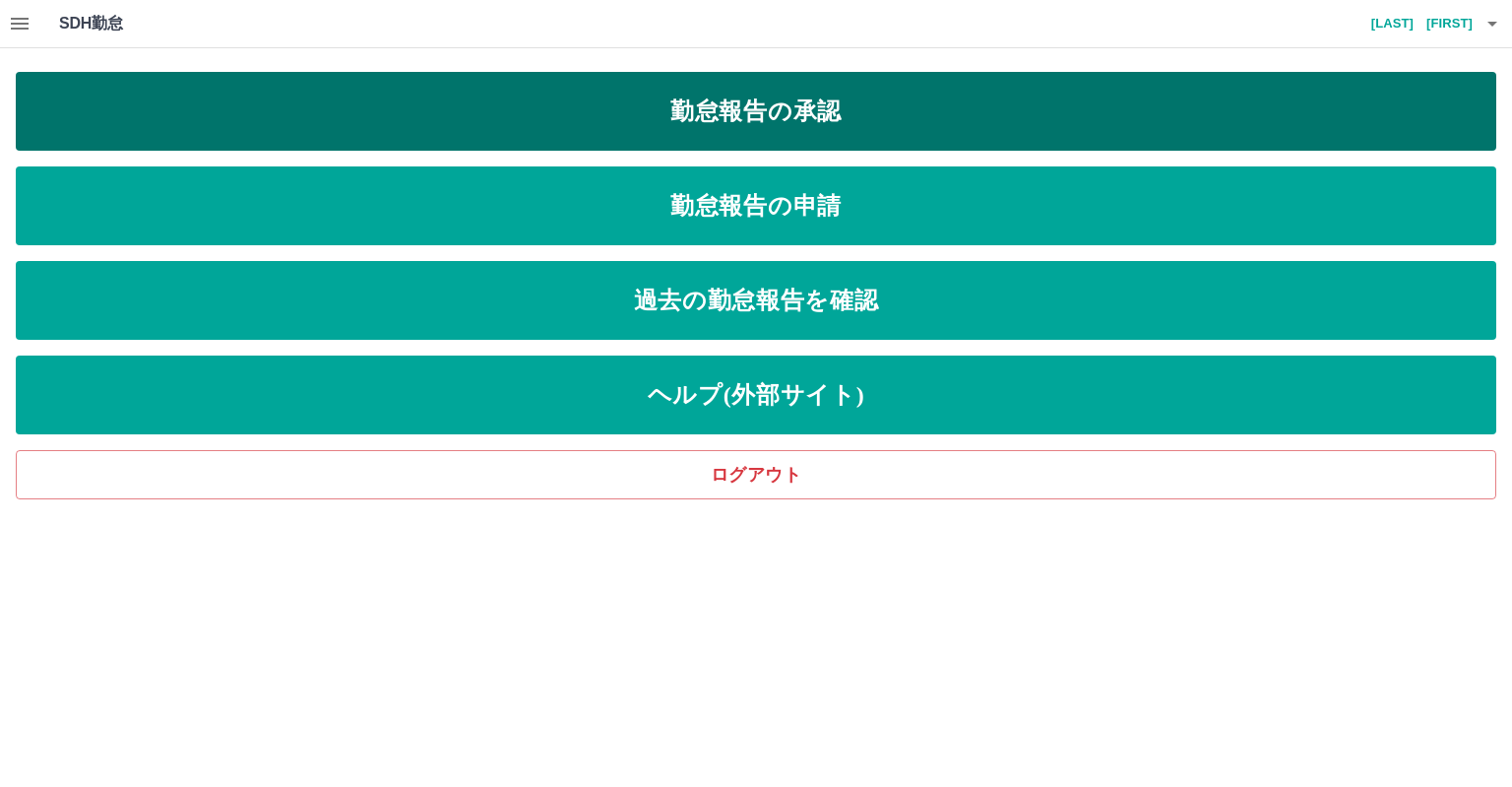 click on "勤怠報告の承認" at bounding box center (756, 111) 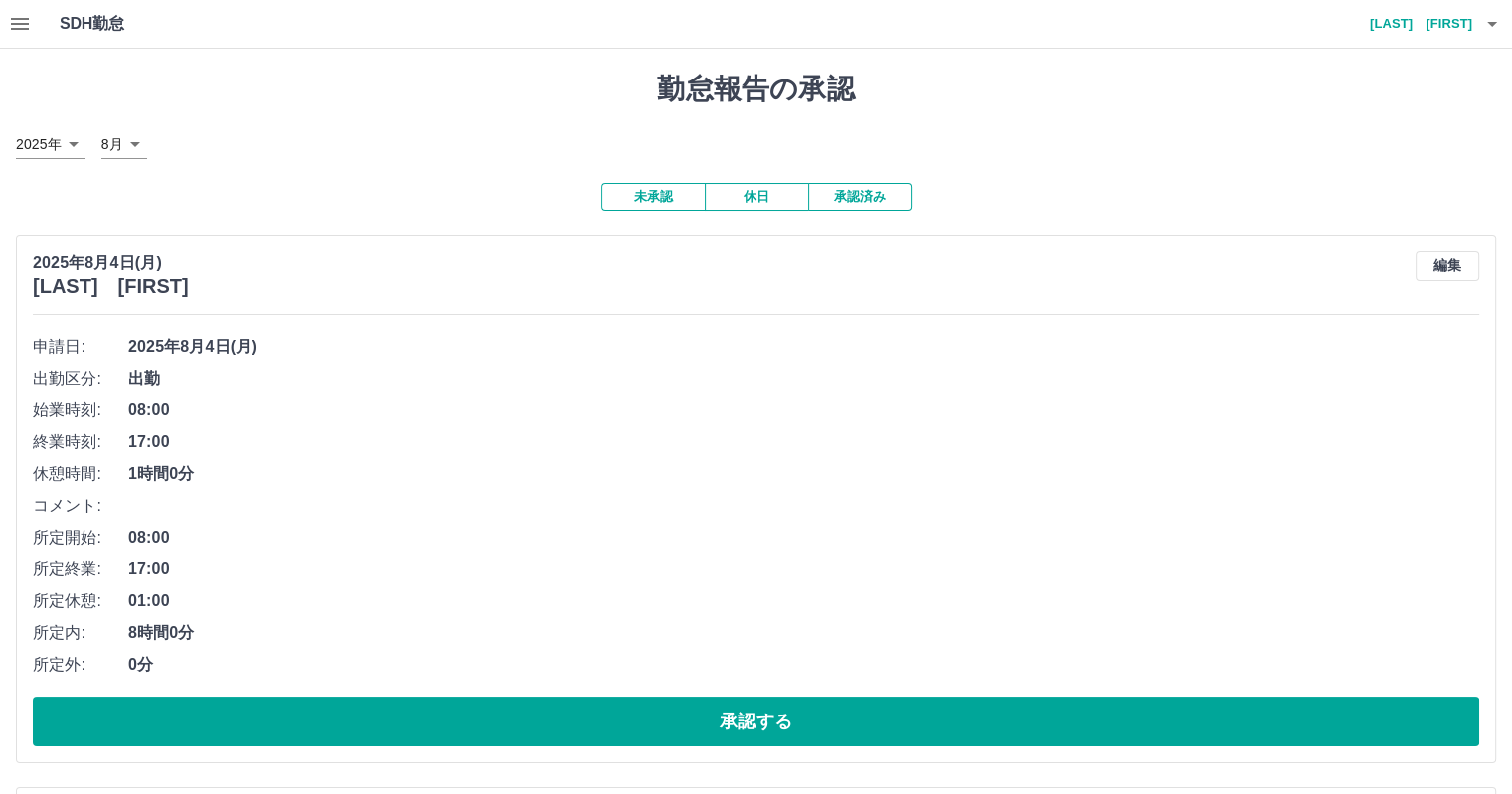 click 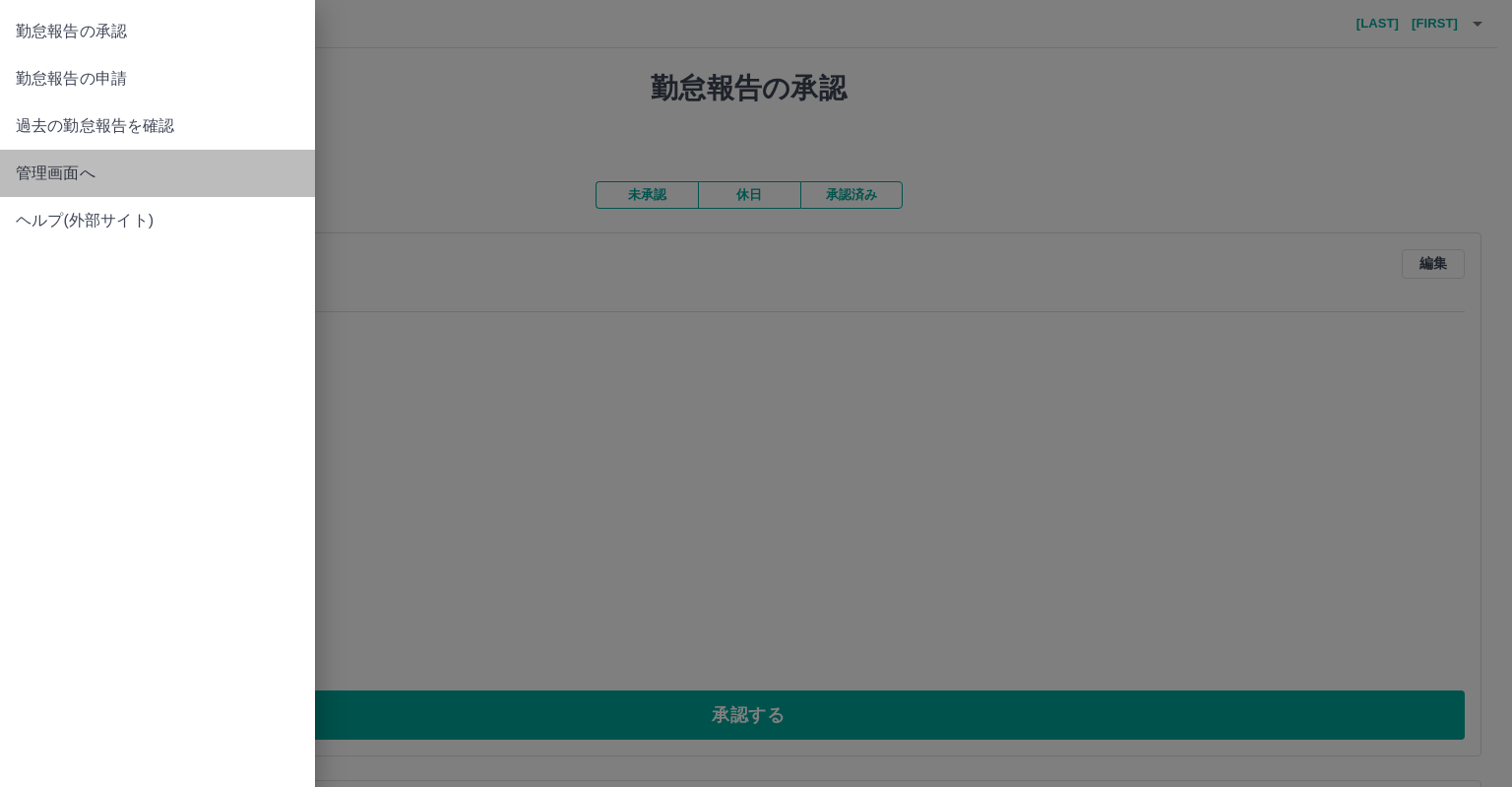 click on "管理画面へ" at bounding box center (158, 173) 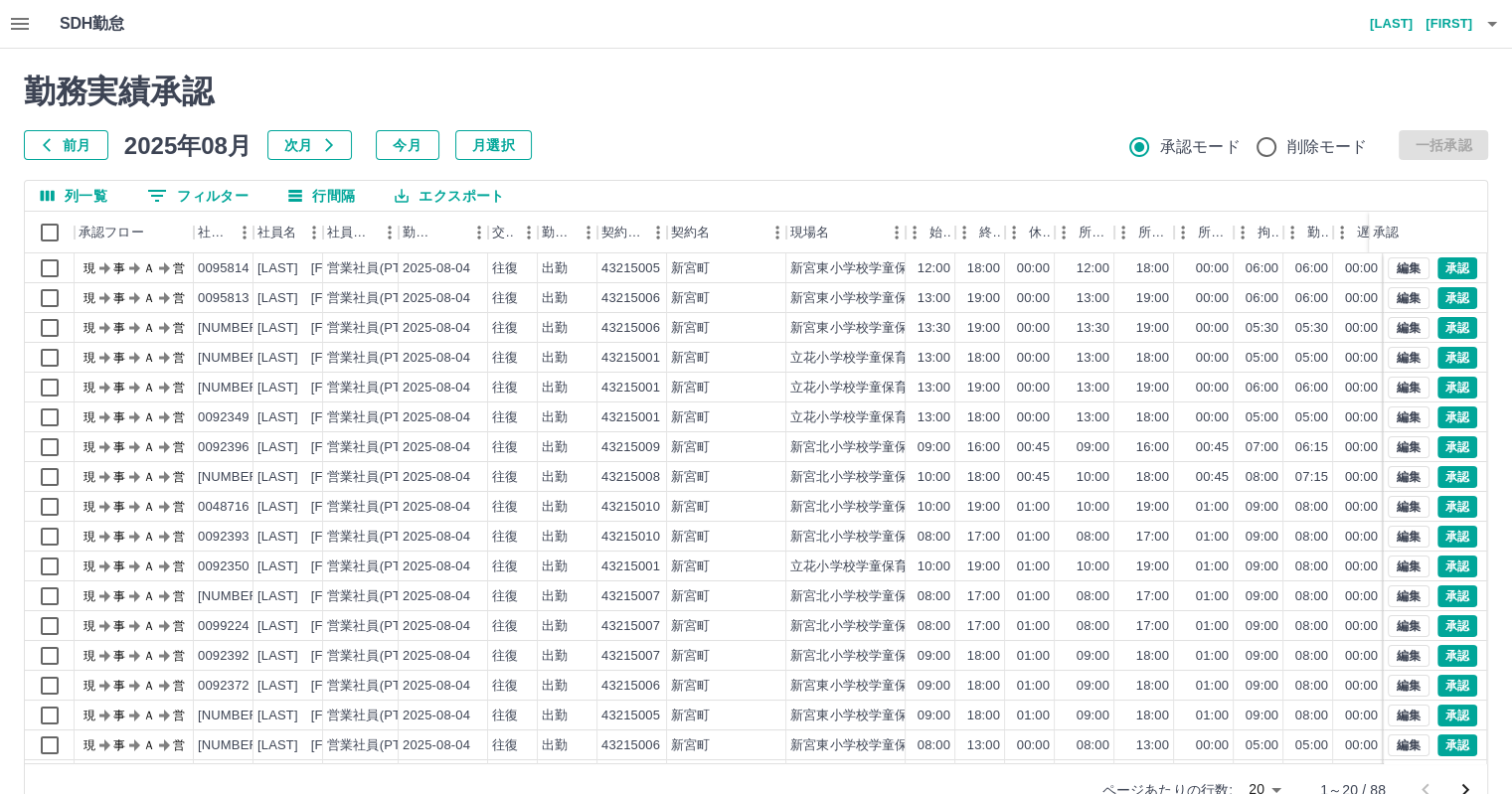 click 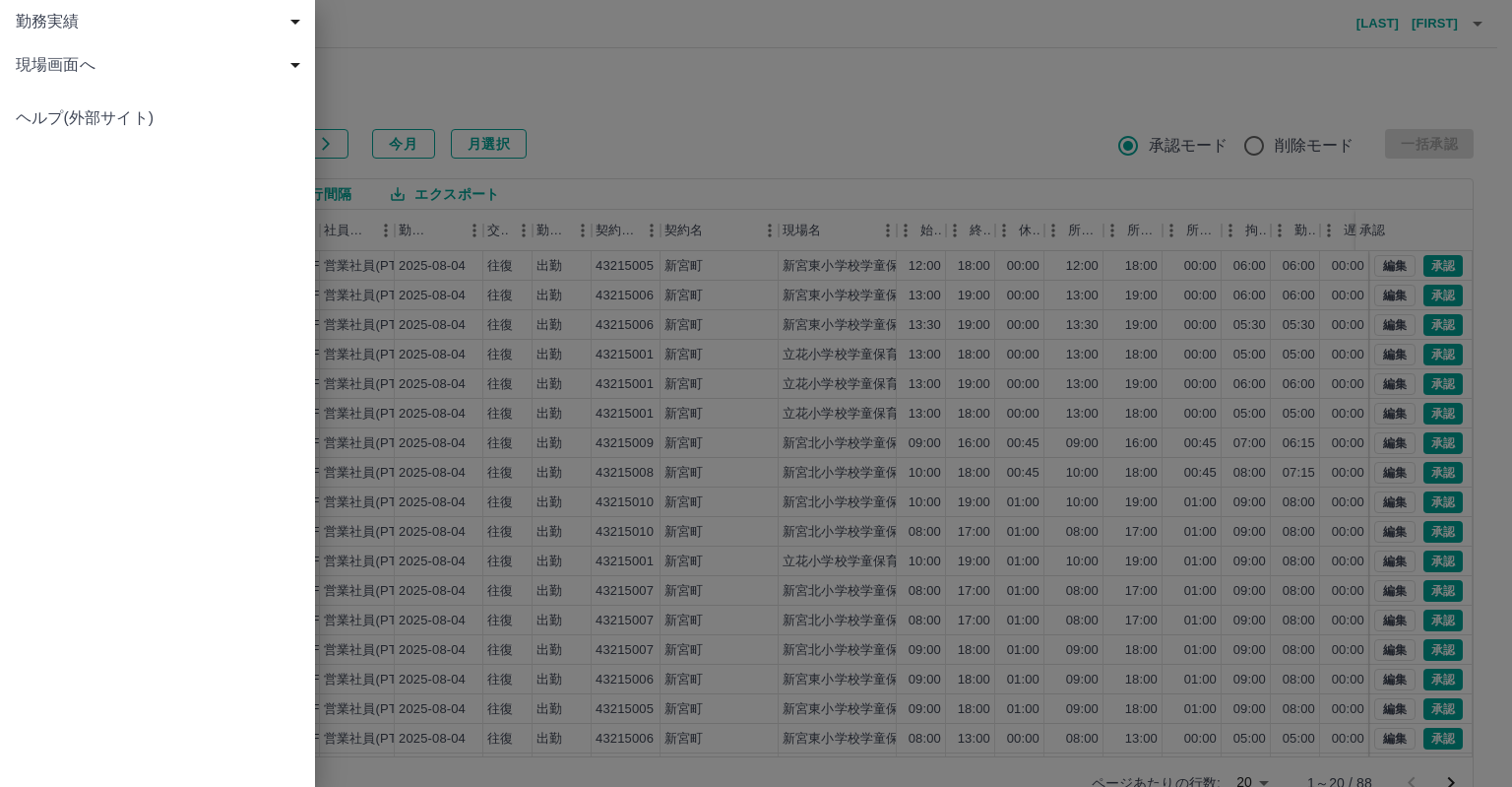 click on "現場画面へ" at bounding box center (161, 65) 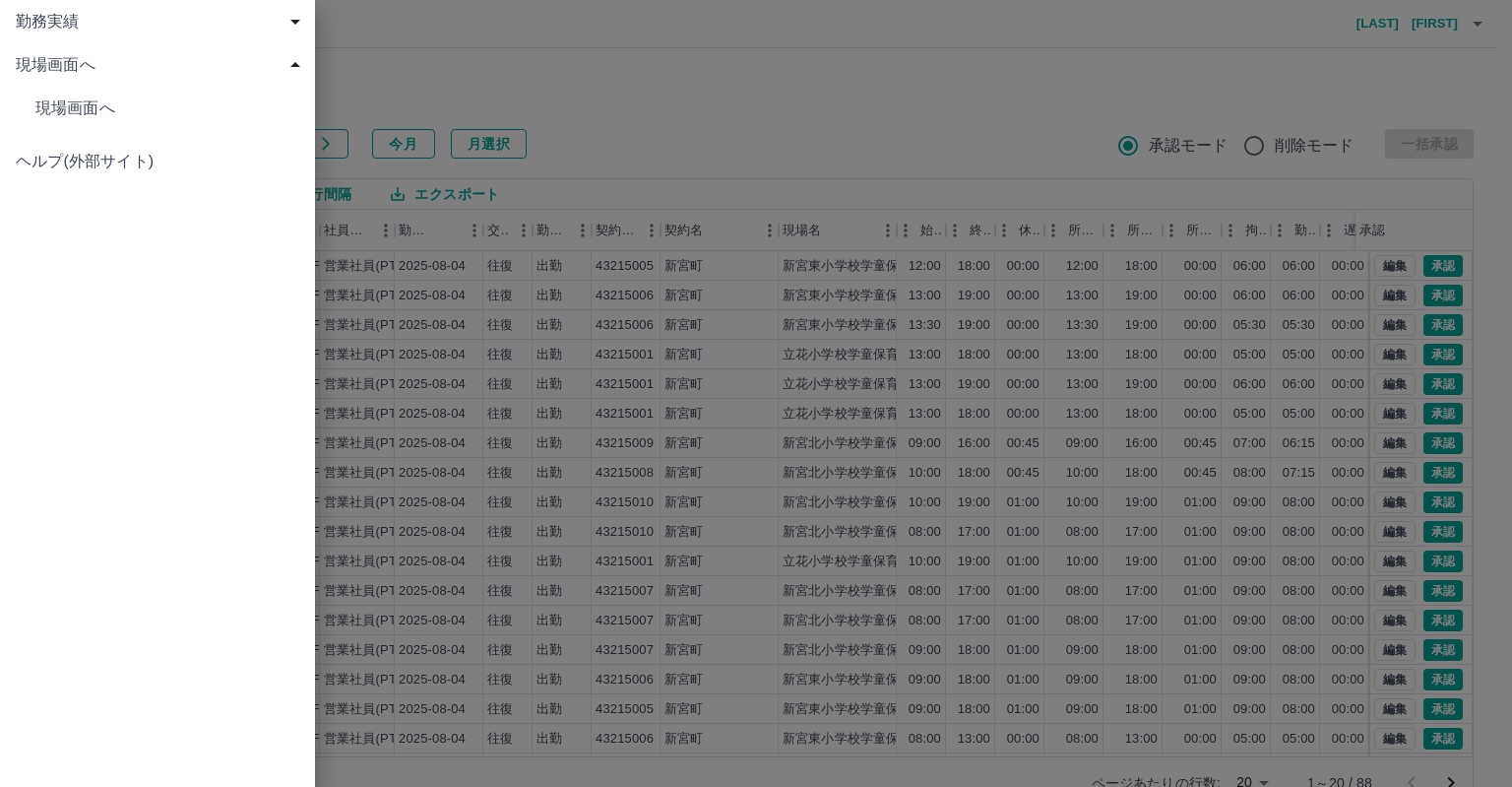 click at bounding box center [756, 393] 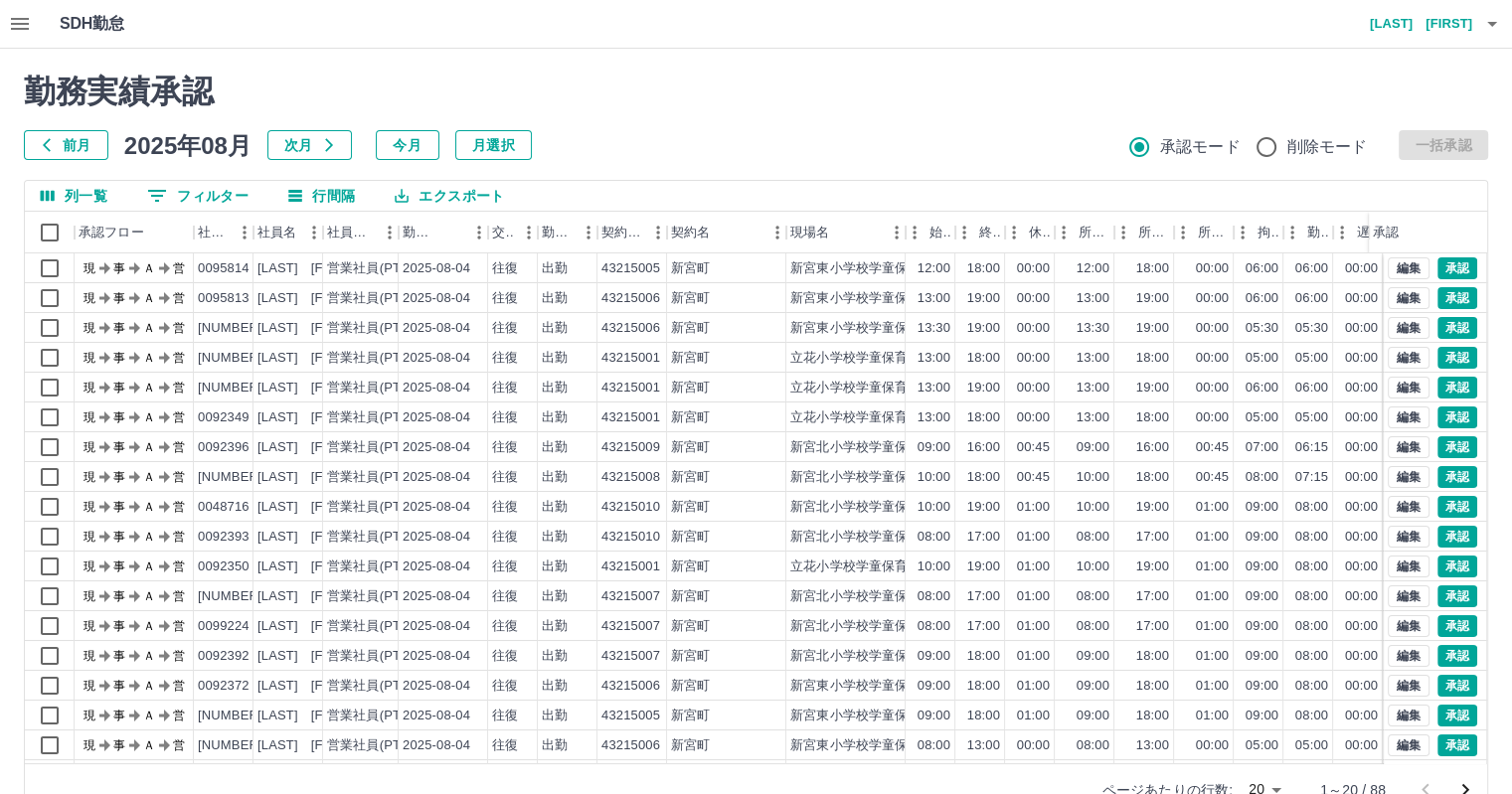 click on "前月" at bounding box center [66, 145] 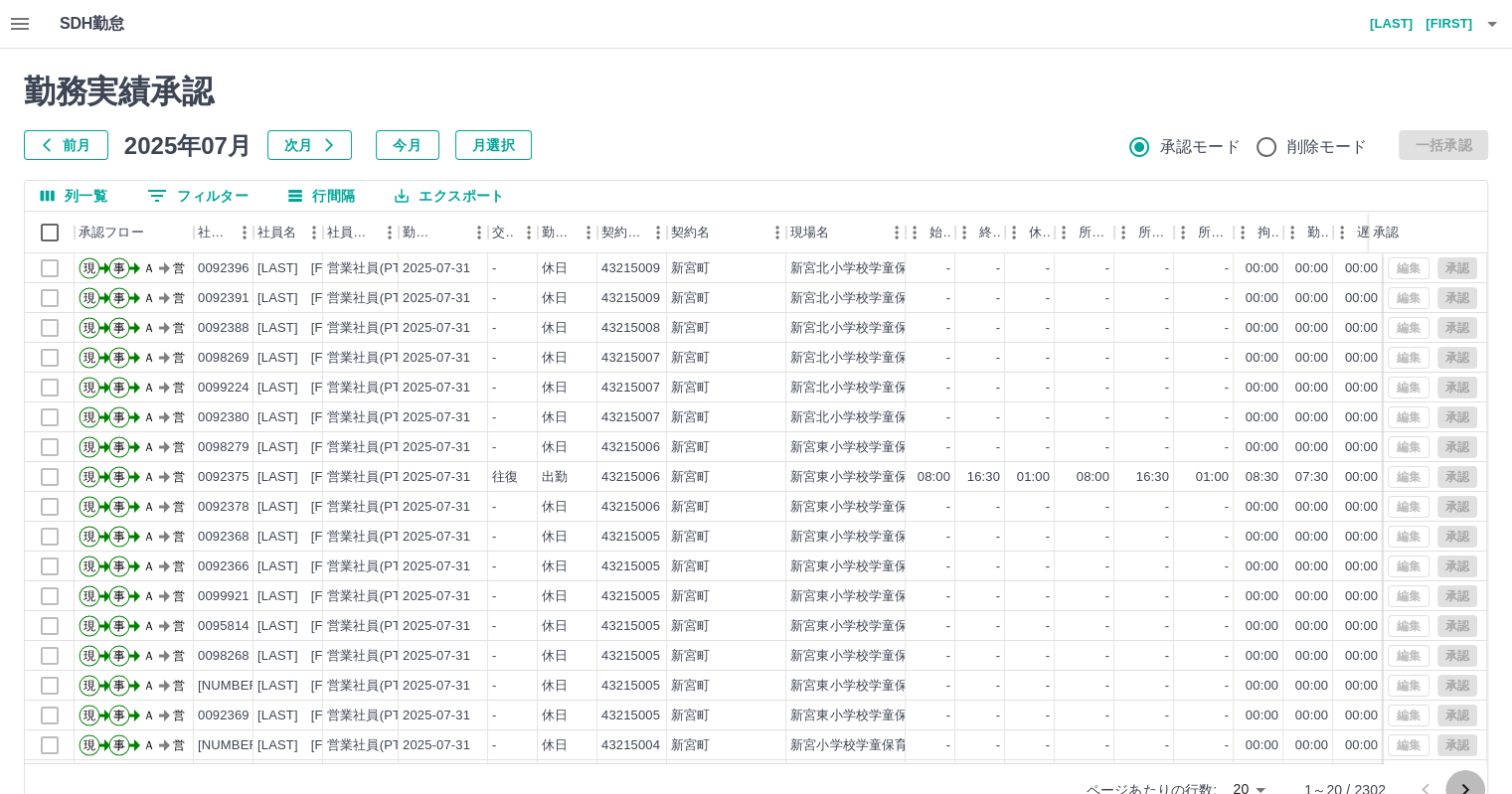 click 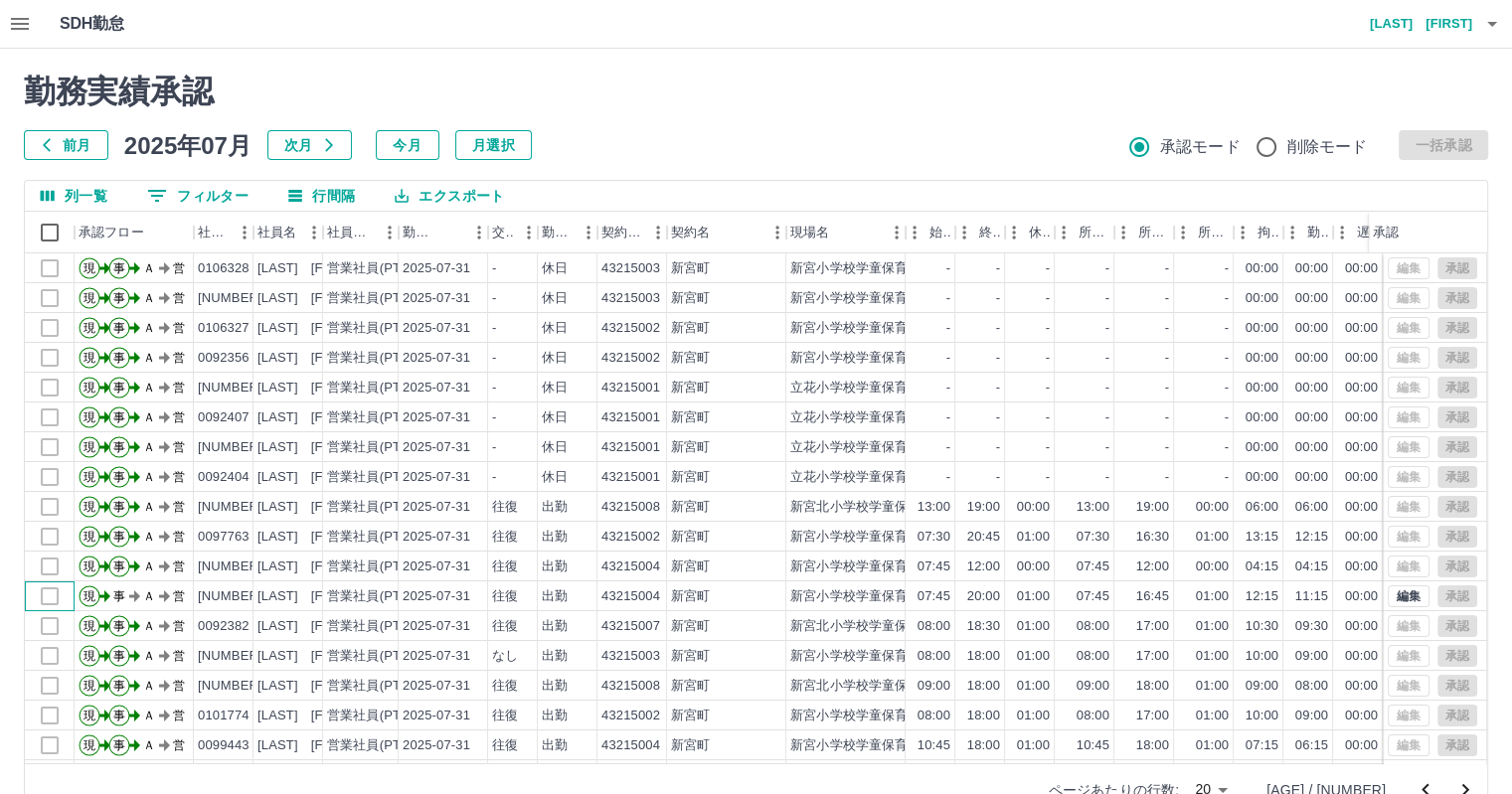 click at bounding box center (50, 596) 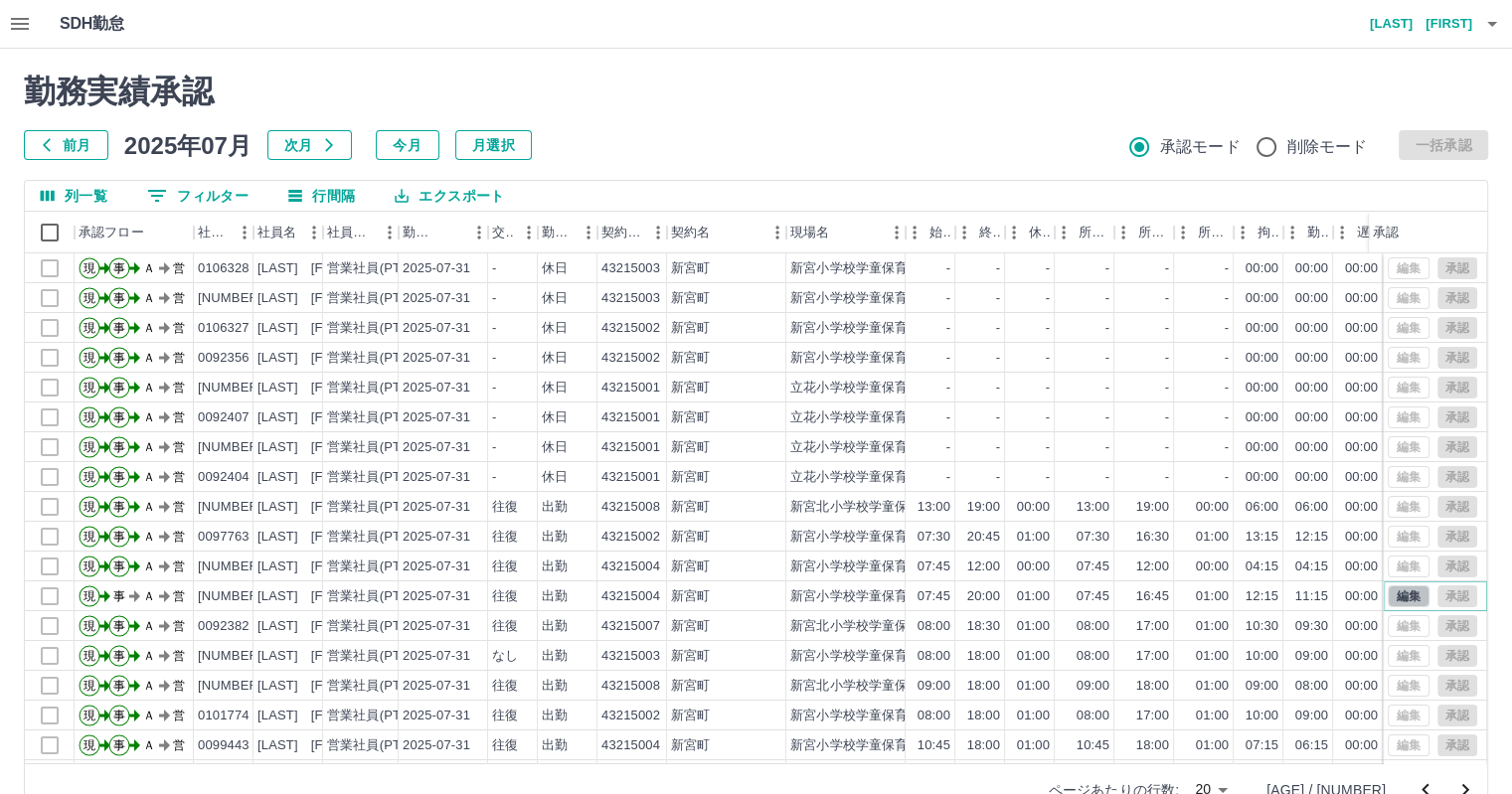 click on "編集" at bounding box center (1409, 596) 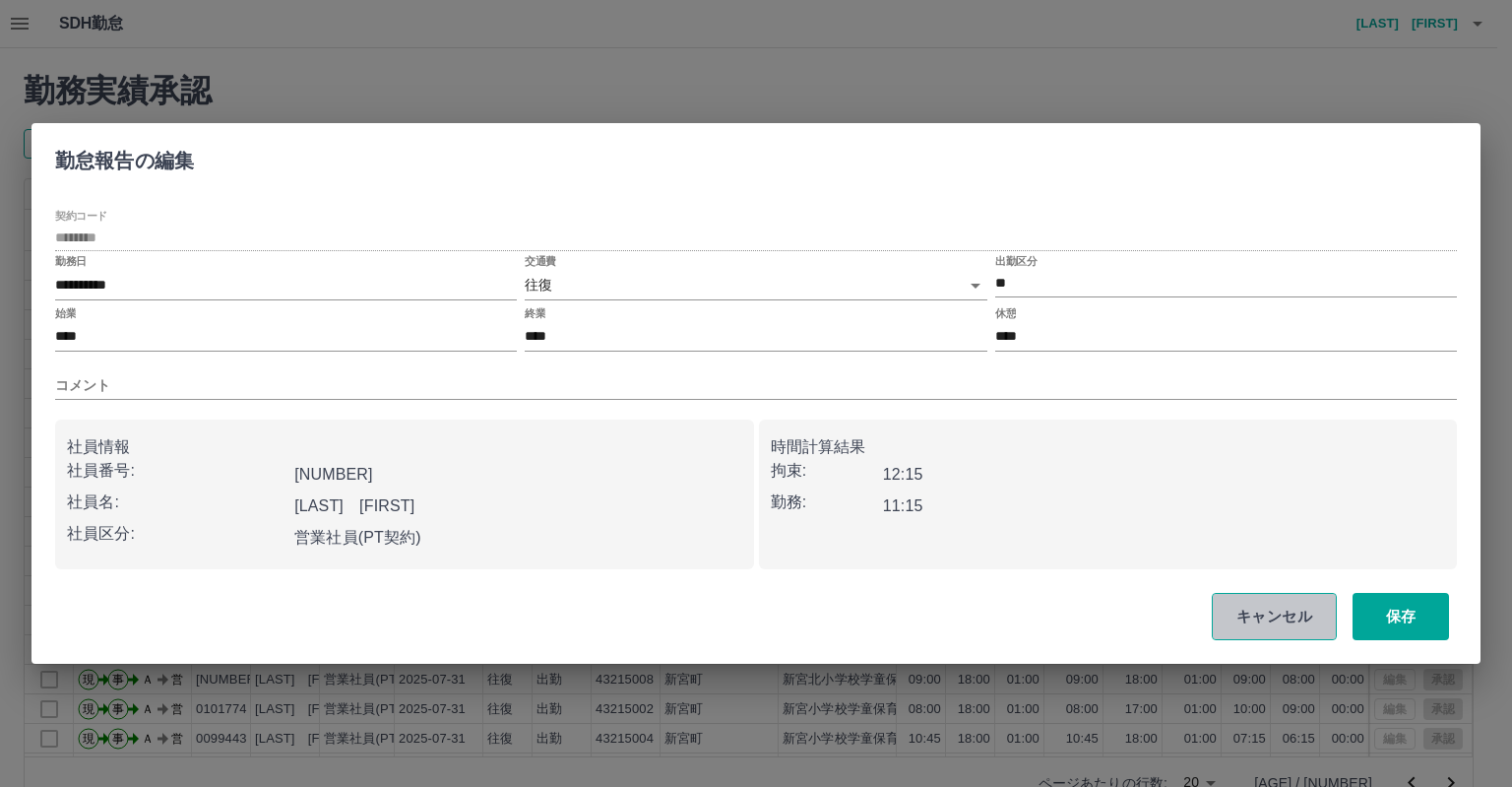 click on "キャンセル" at bounding box center [1274, 617] 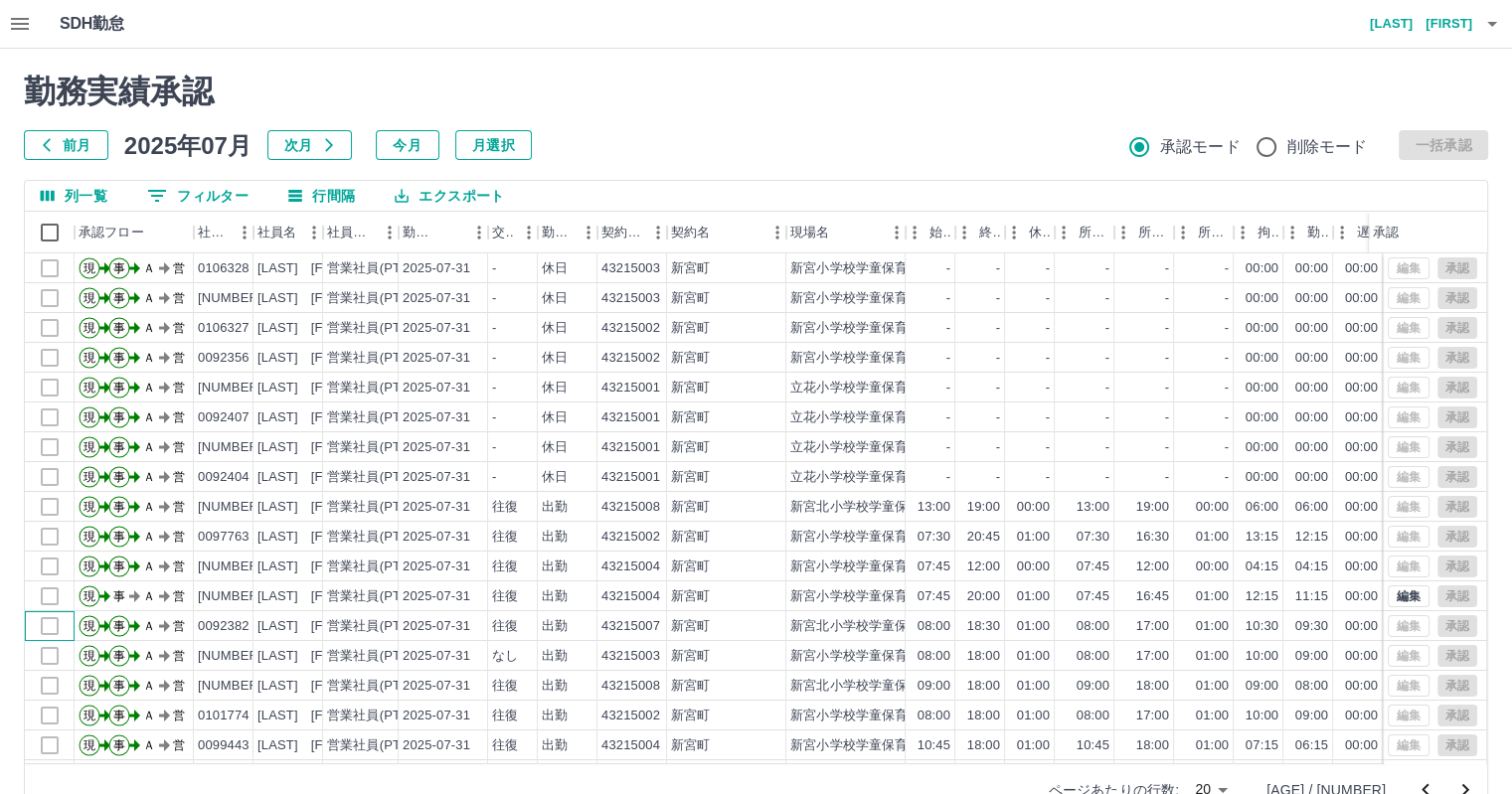 click at bounding box center [50, 626] 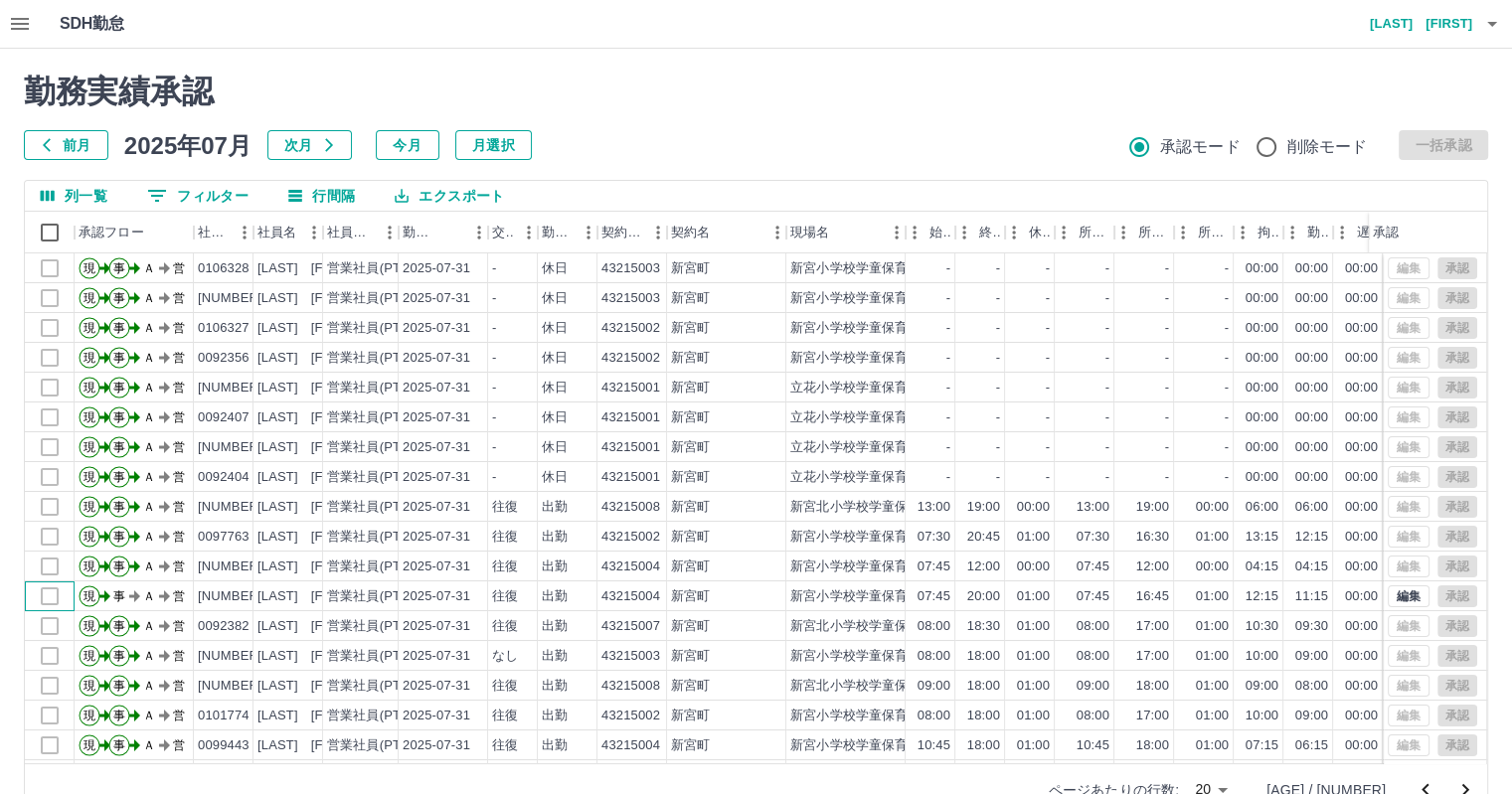 click at bounding box center (50, 596) 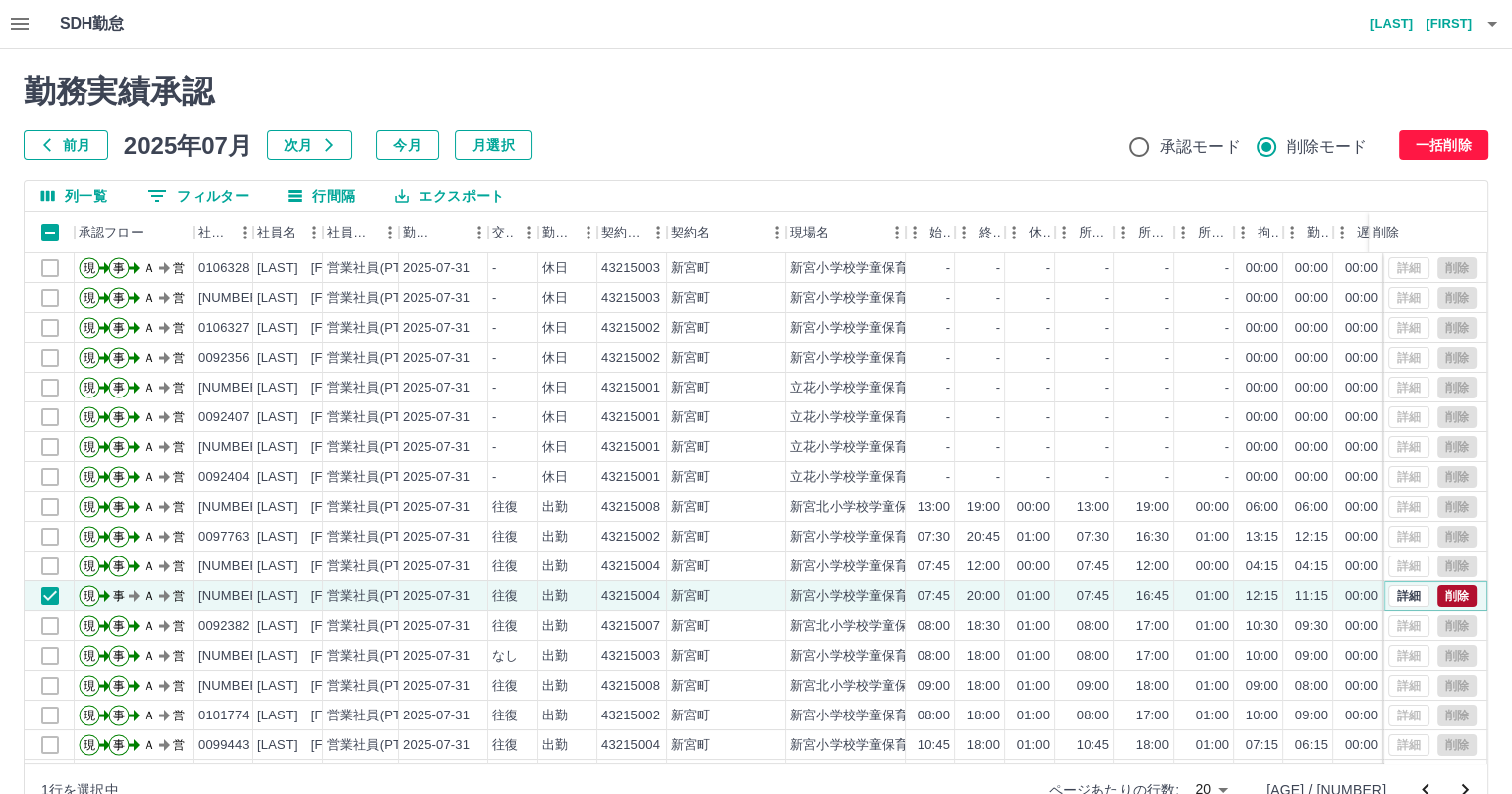 click on "削除" at bounding box center [1457, 596] 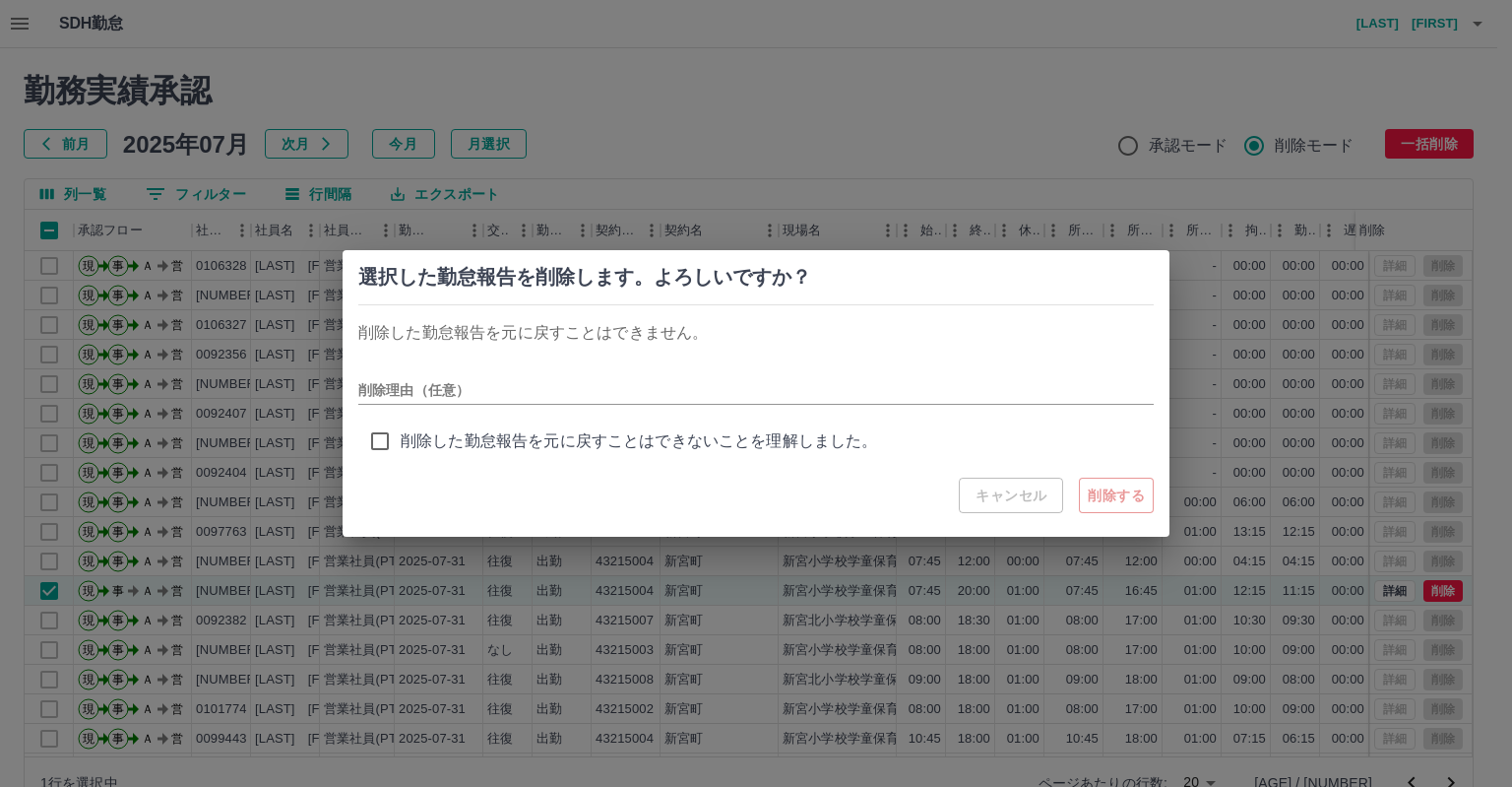 click on "キャンセル 削除する" at bounding box center [1056, 495] 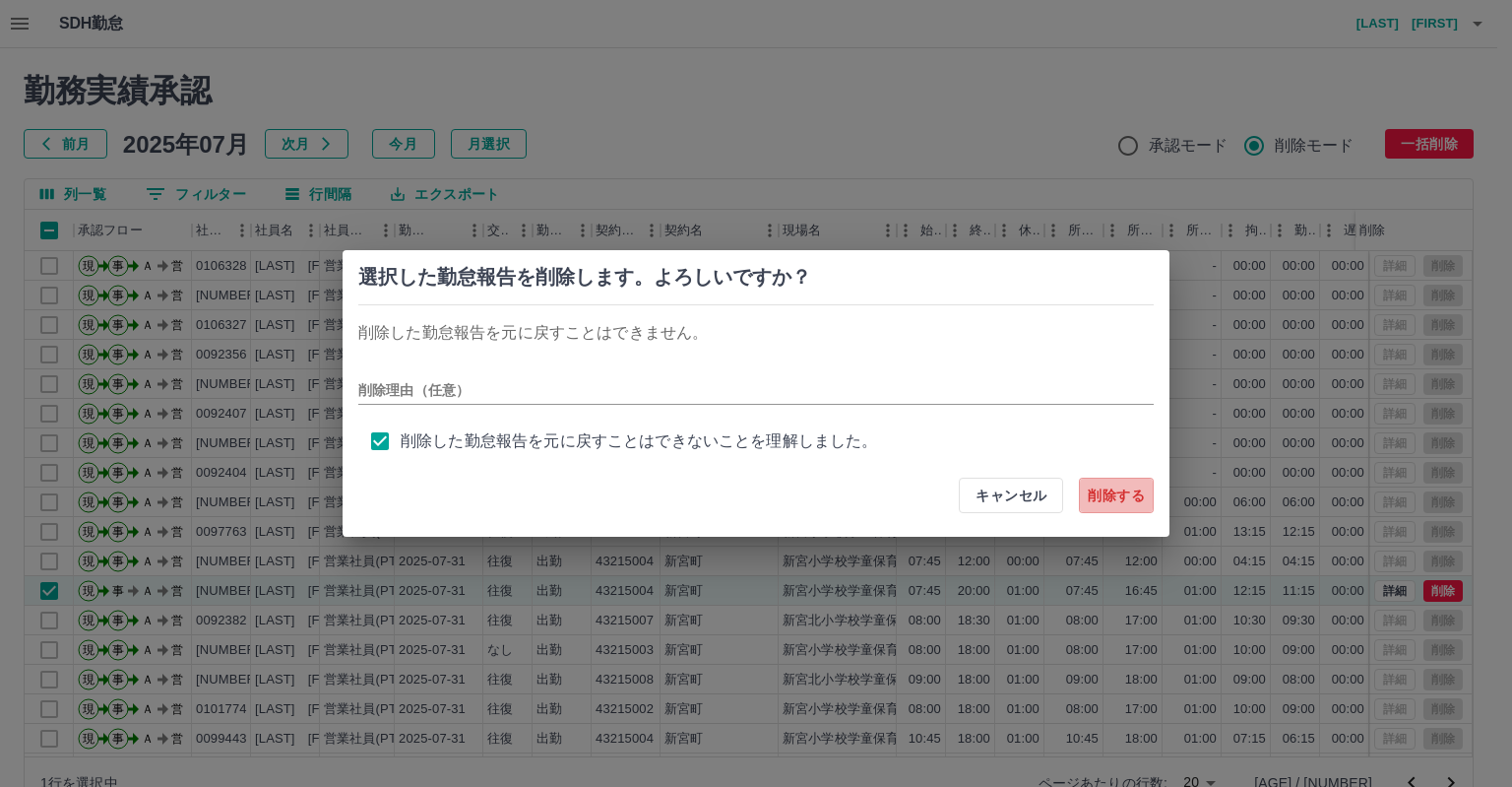 click on "削除する" at bounding box center [1116, 495] 